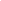 click at bounding box center (370, 0) 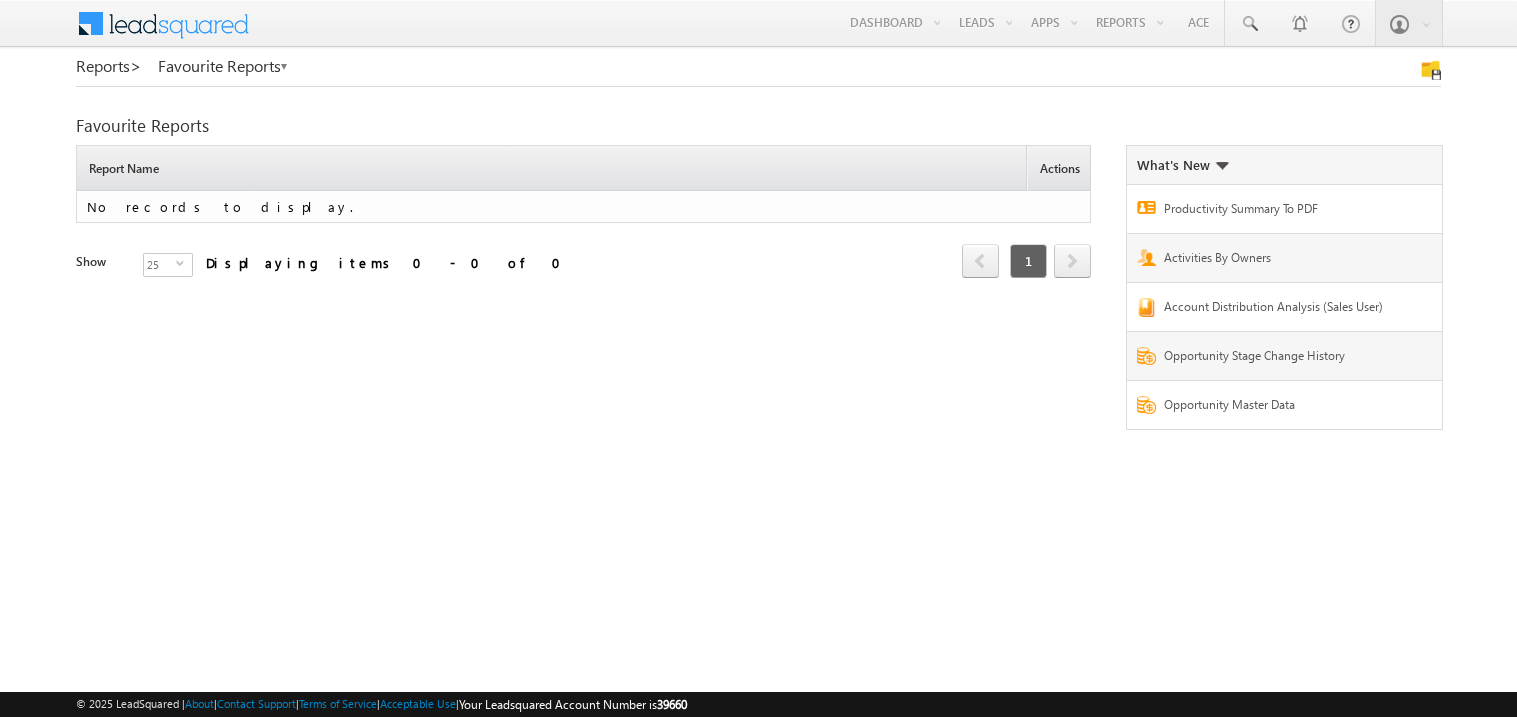 scroll, scrollTop: 0, scrollLeft: 0, axis: both 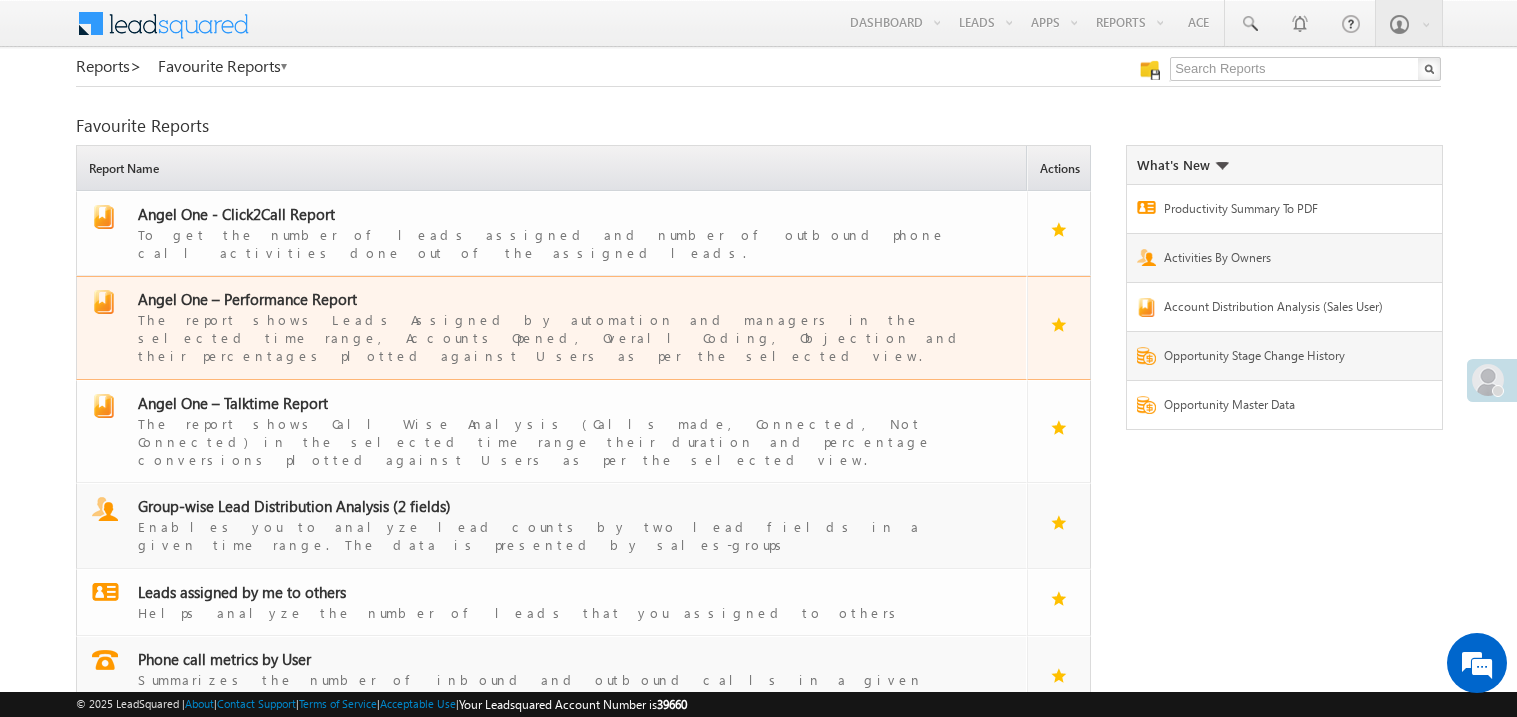 click on "Angel One – Performance Report" at bounding box center (247, 299) 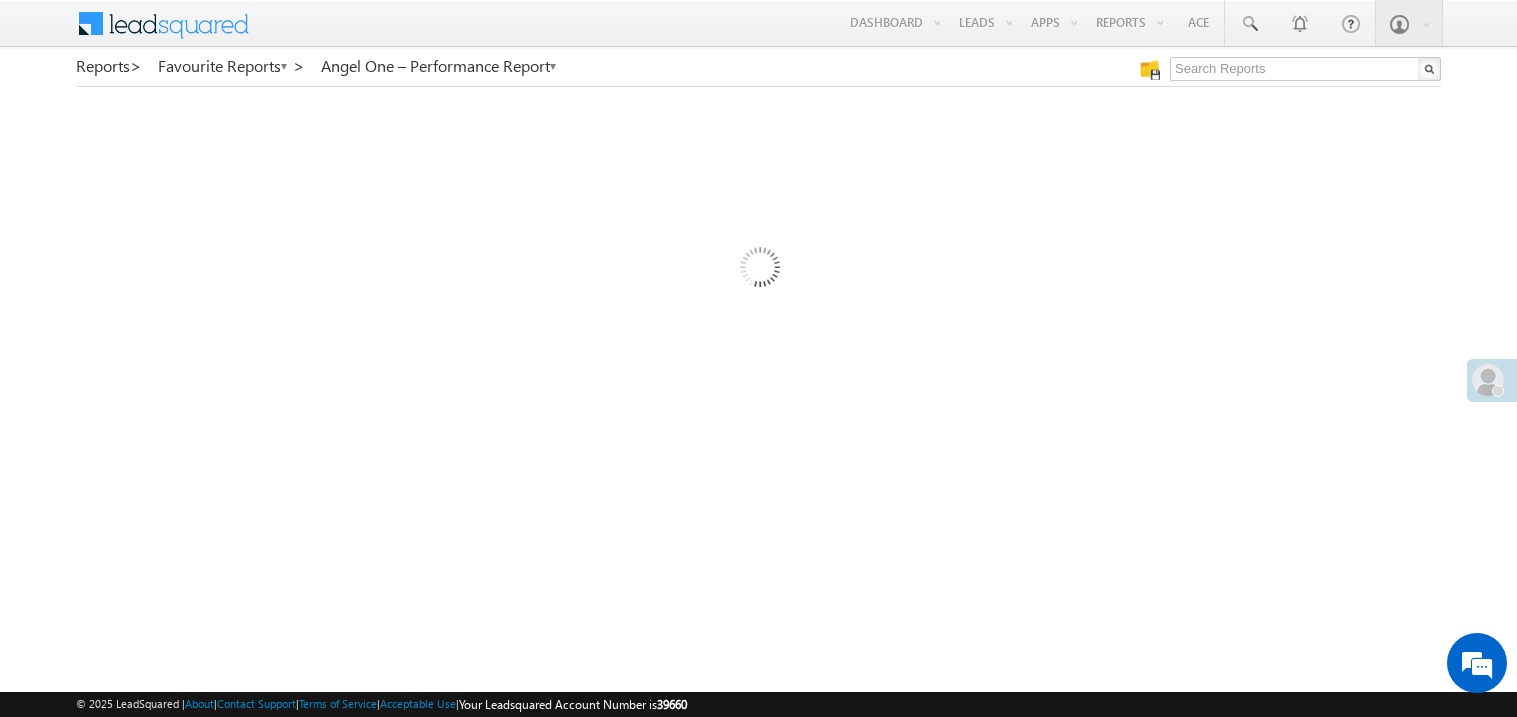 scroll, scrollTop: 0, scrollLeft: 0, axis: both 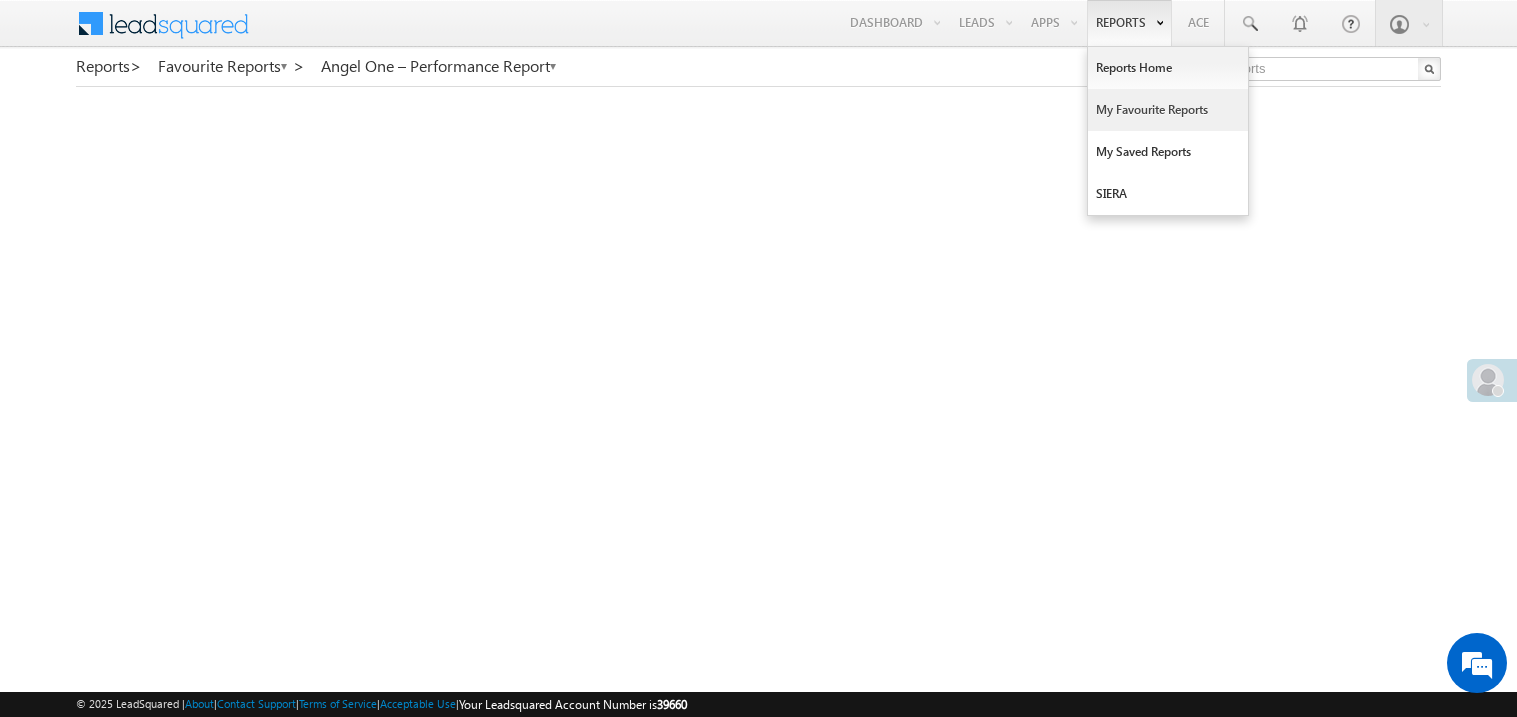 click on "My Favourite Reports" at bounding box center [1168, 110] 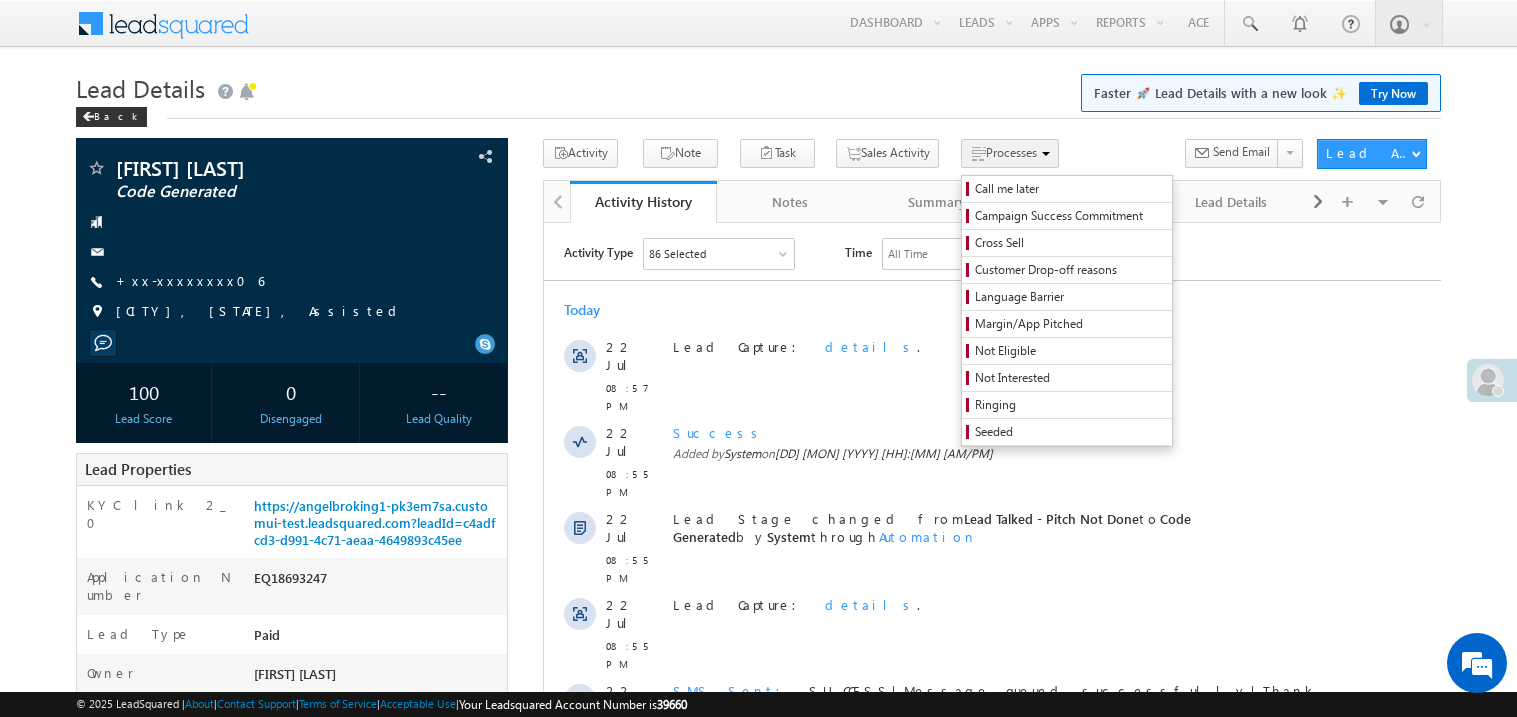 scroll, scrollTop: 0, scrollLeft: 0, axis: both 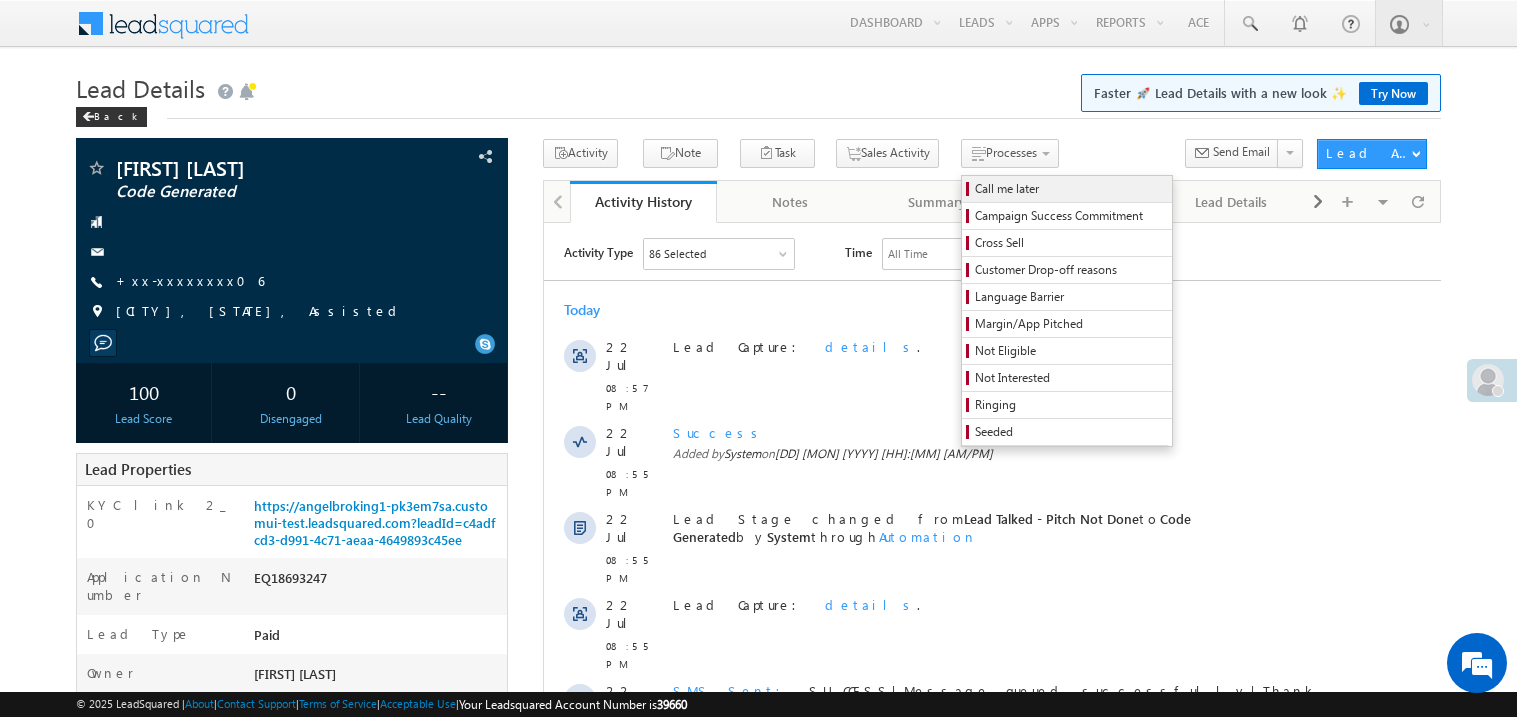 click on "Call me later" at bounding box center [1070, 189] 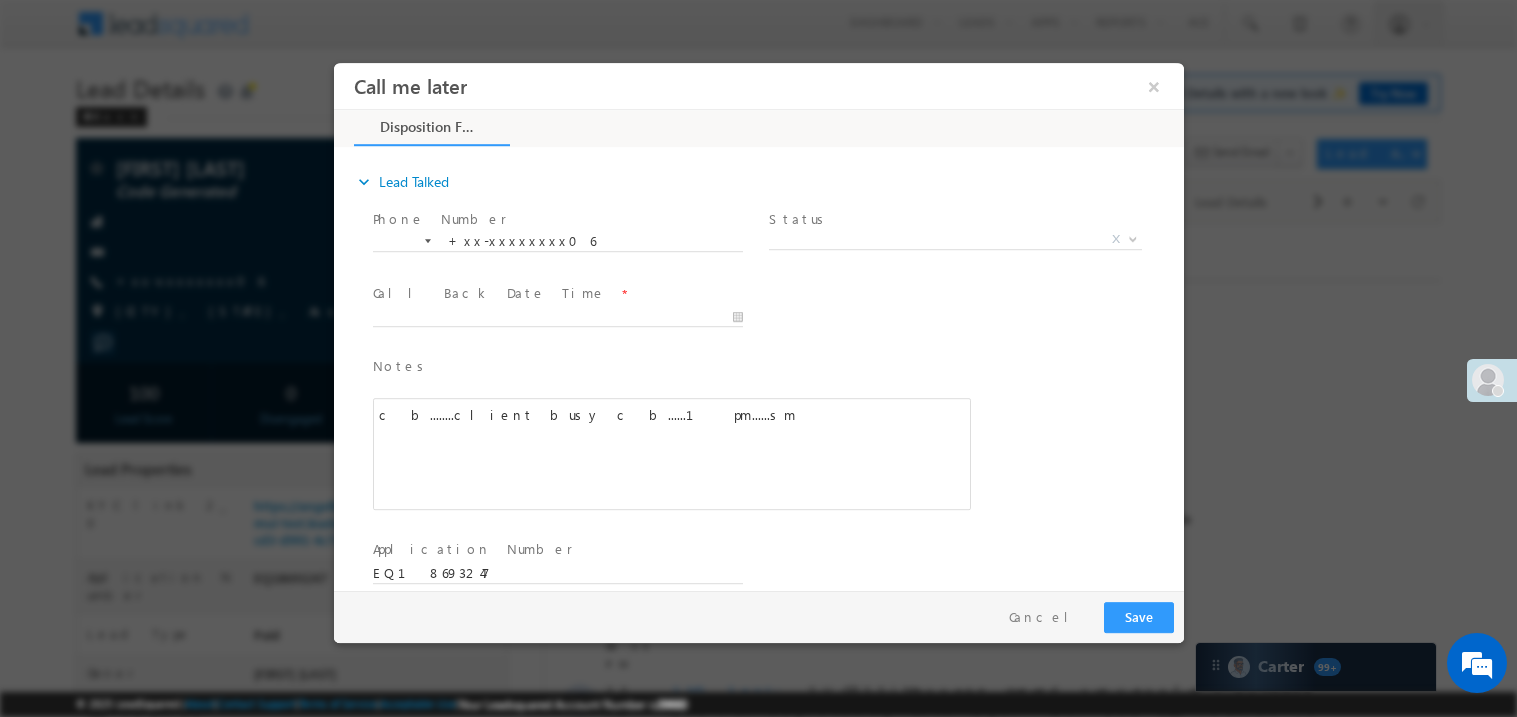 scroll, scrollTop: 0, scrollLeft: 0, axis: both 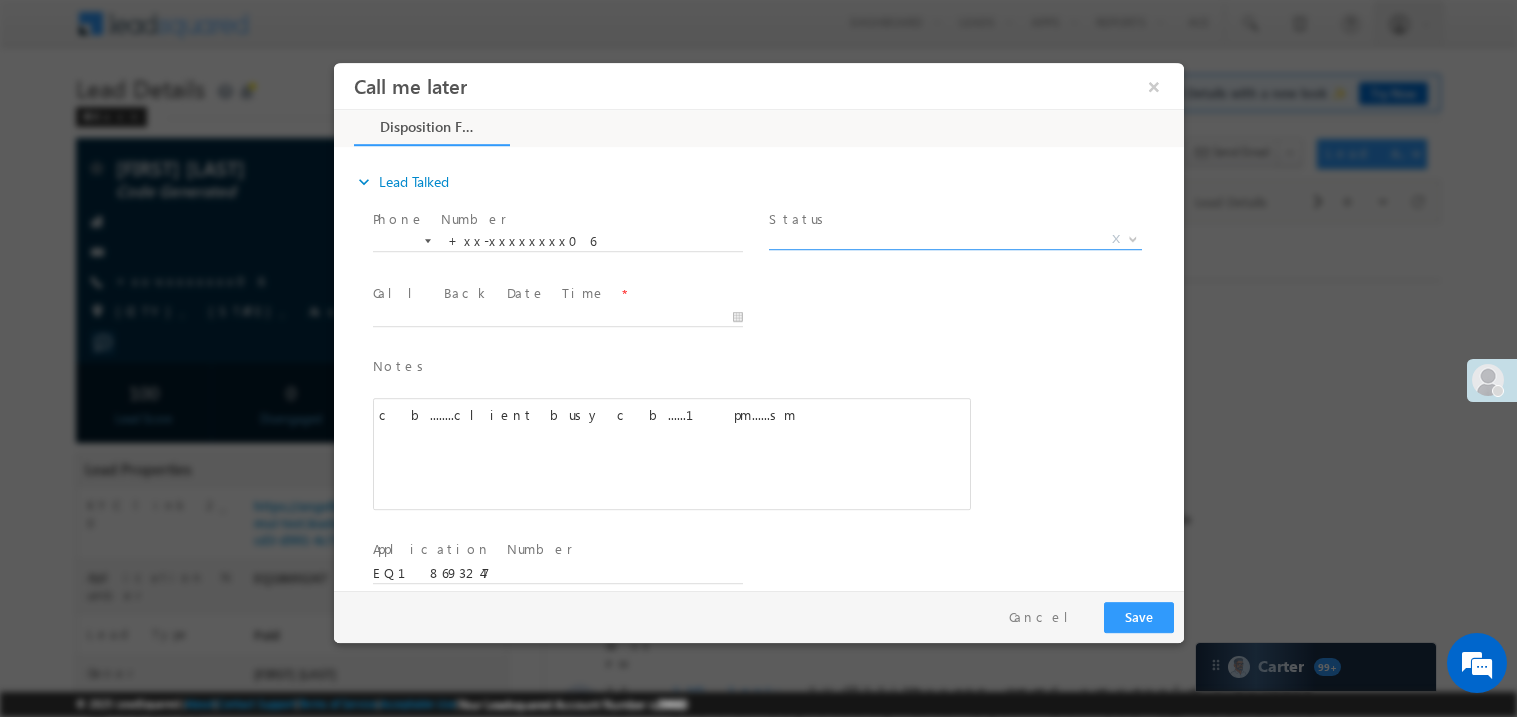 click on "X" at bounding box center (954, 239) 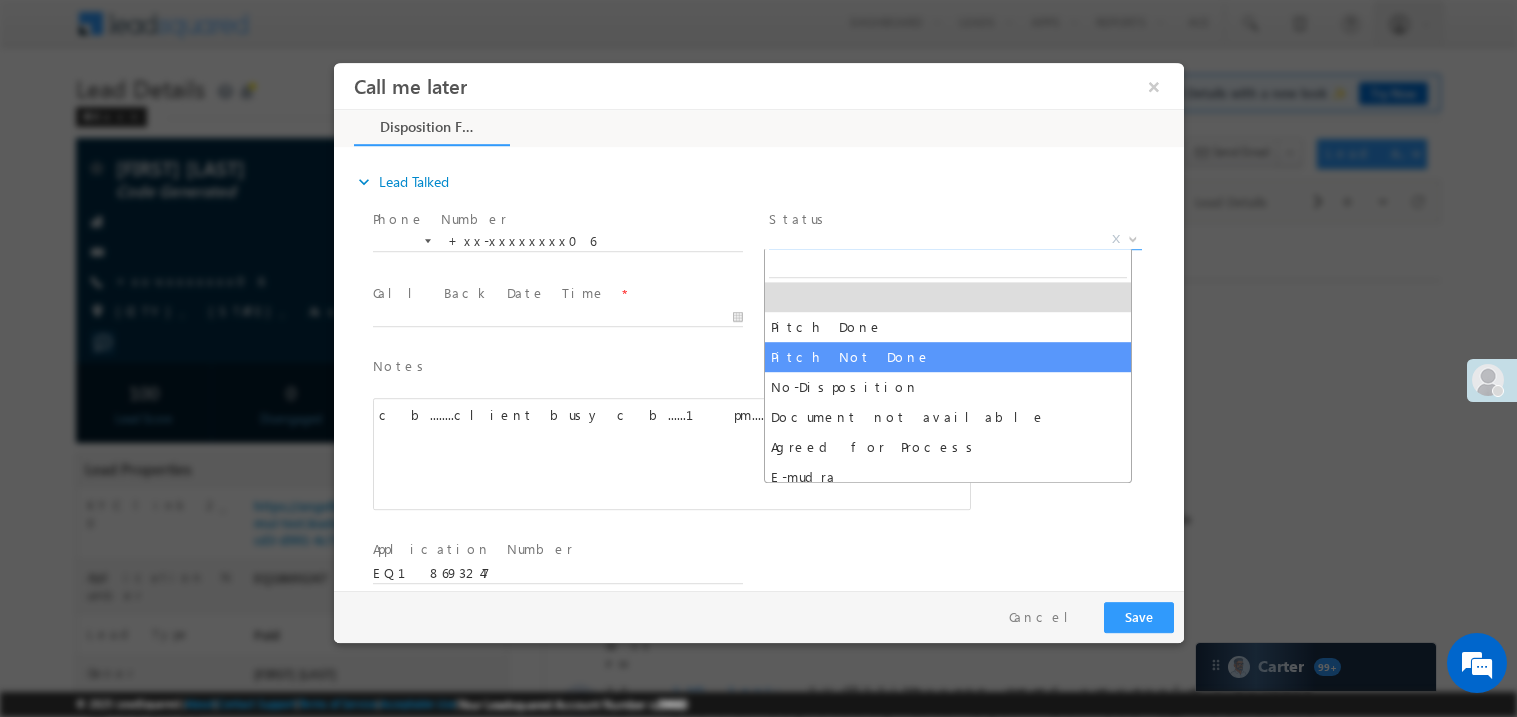 select on "Pitch Not Done" 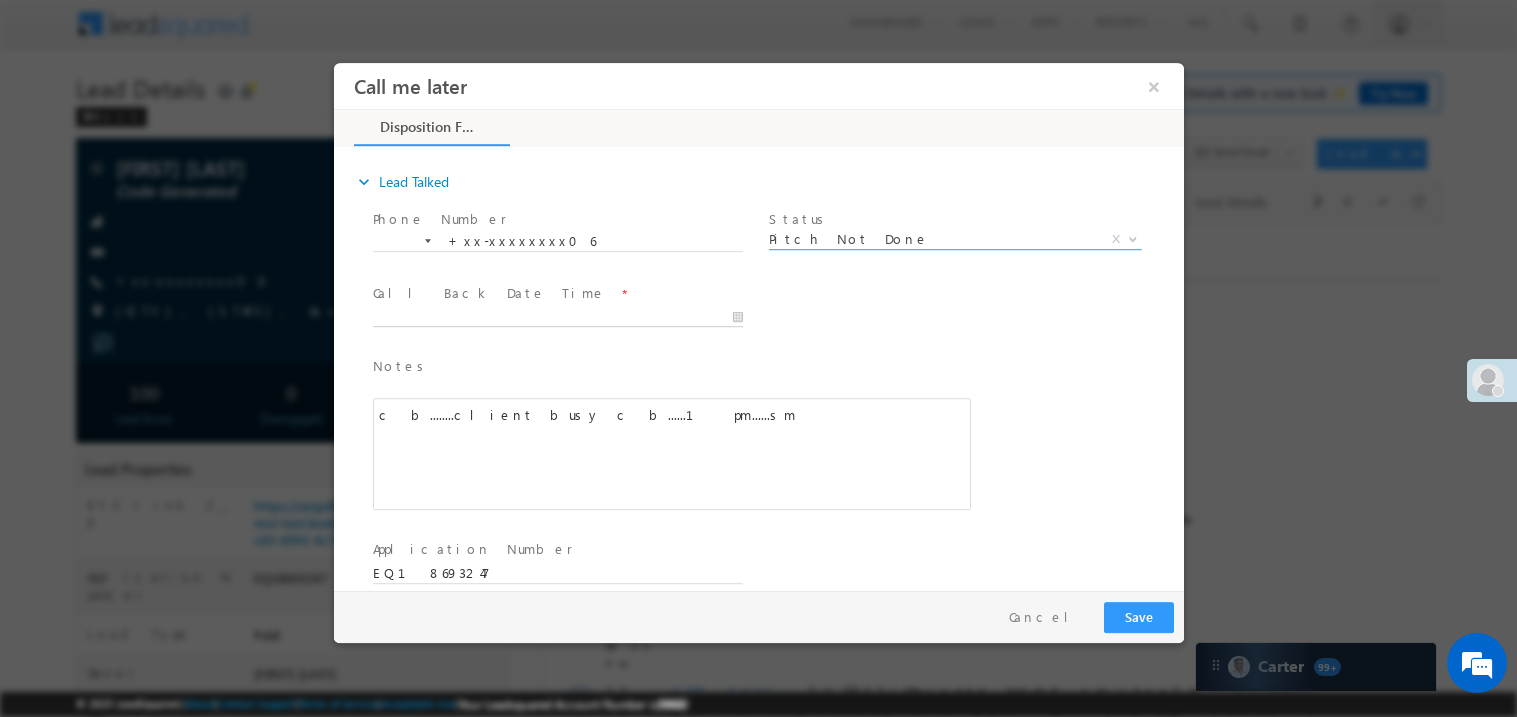 click on "Call me later
×" at bounding box center (758, 325) 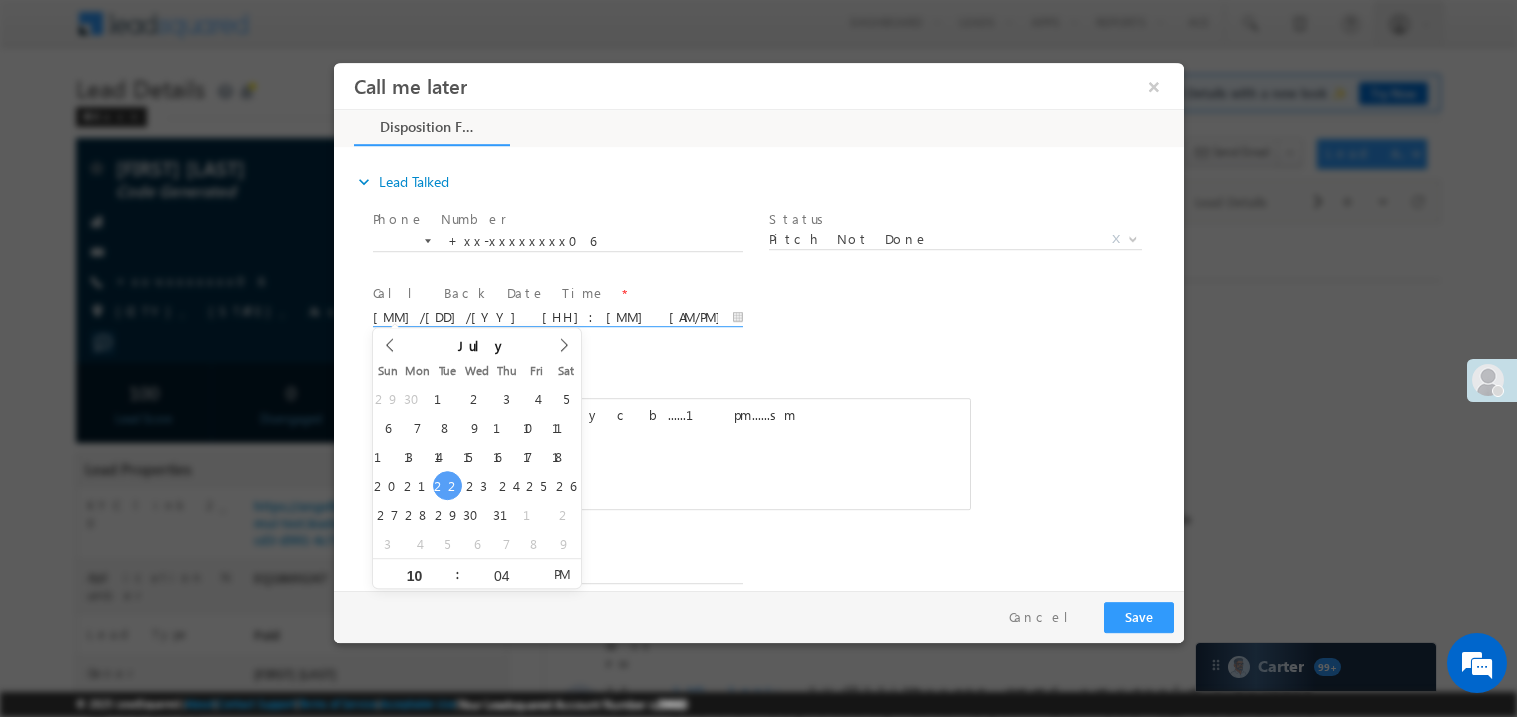 click on "c  b........client busy   c b......1 pm......sm" at bounding box center [671, 453] 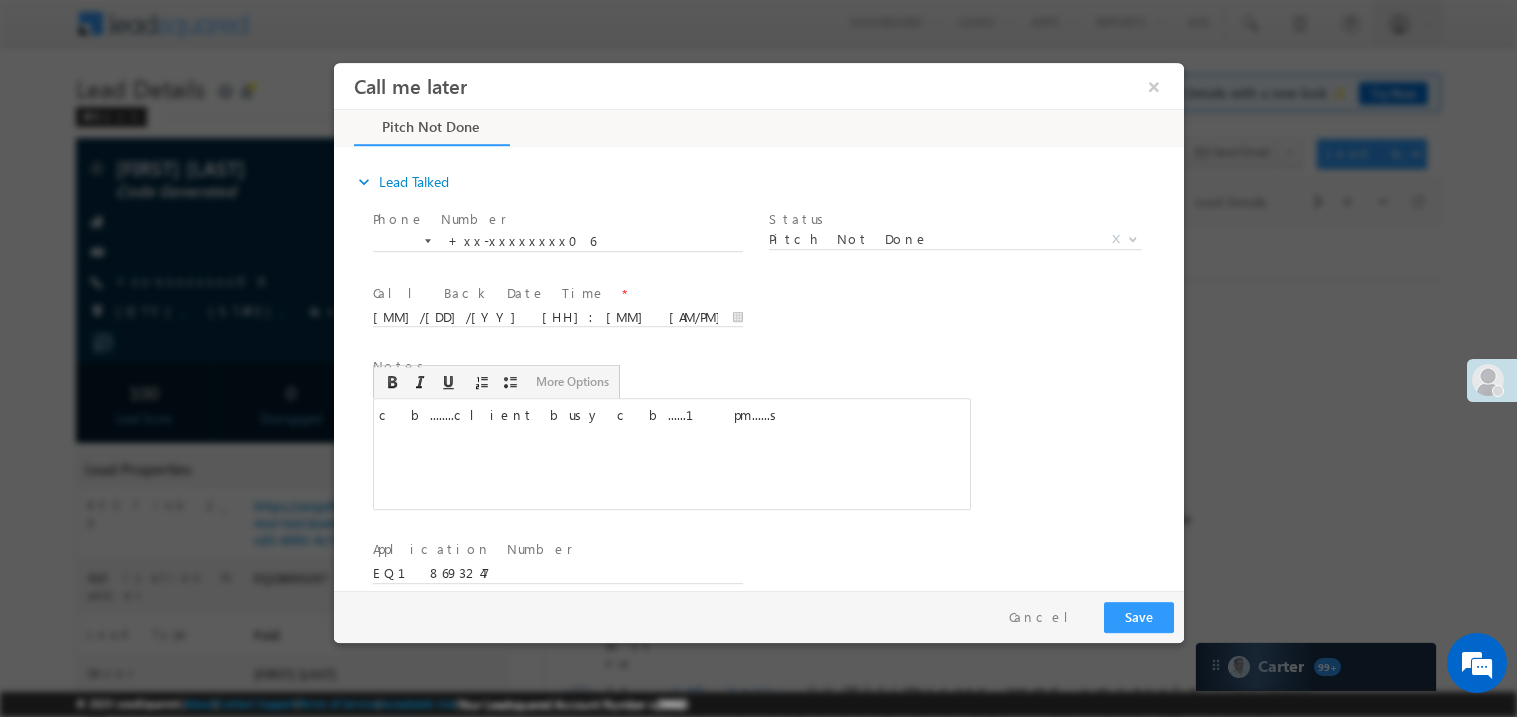 type 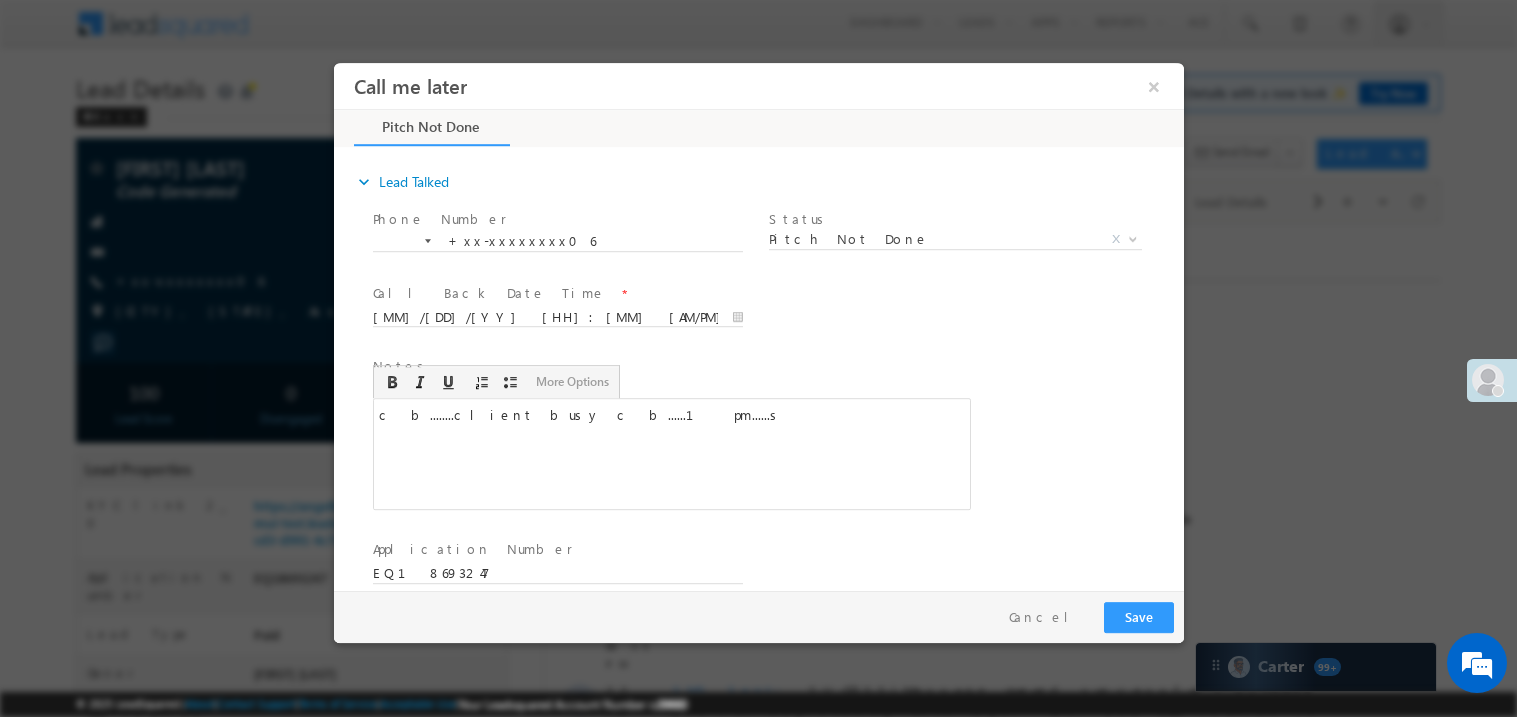 scroll, scrollTop: 0, scrollLeft: 0, axis: both 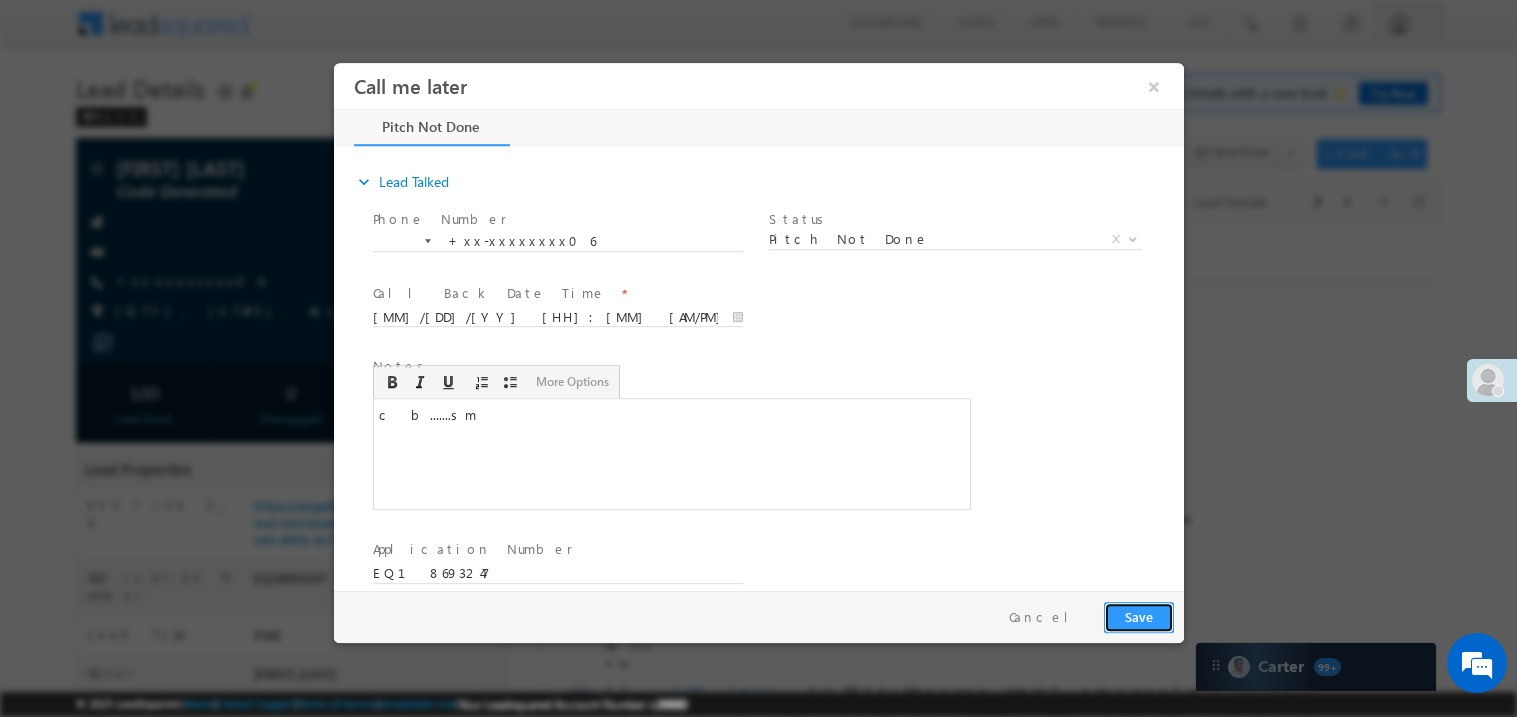 click on "Save" at bounding box center (1138, 616) 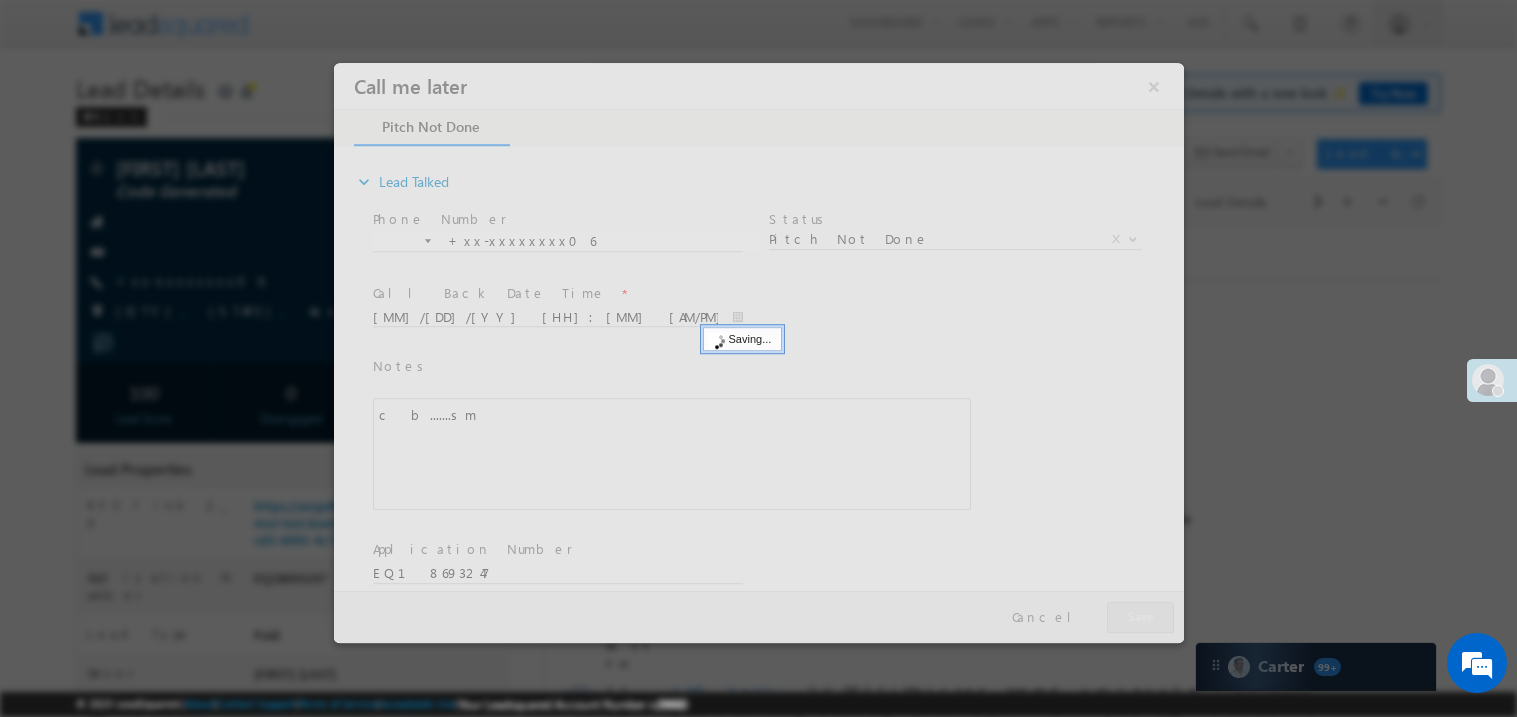 click at bounding box center (758, 352) 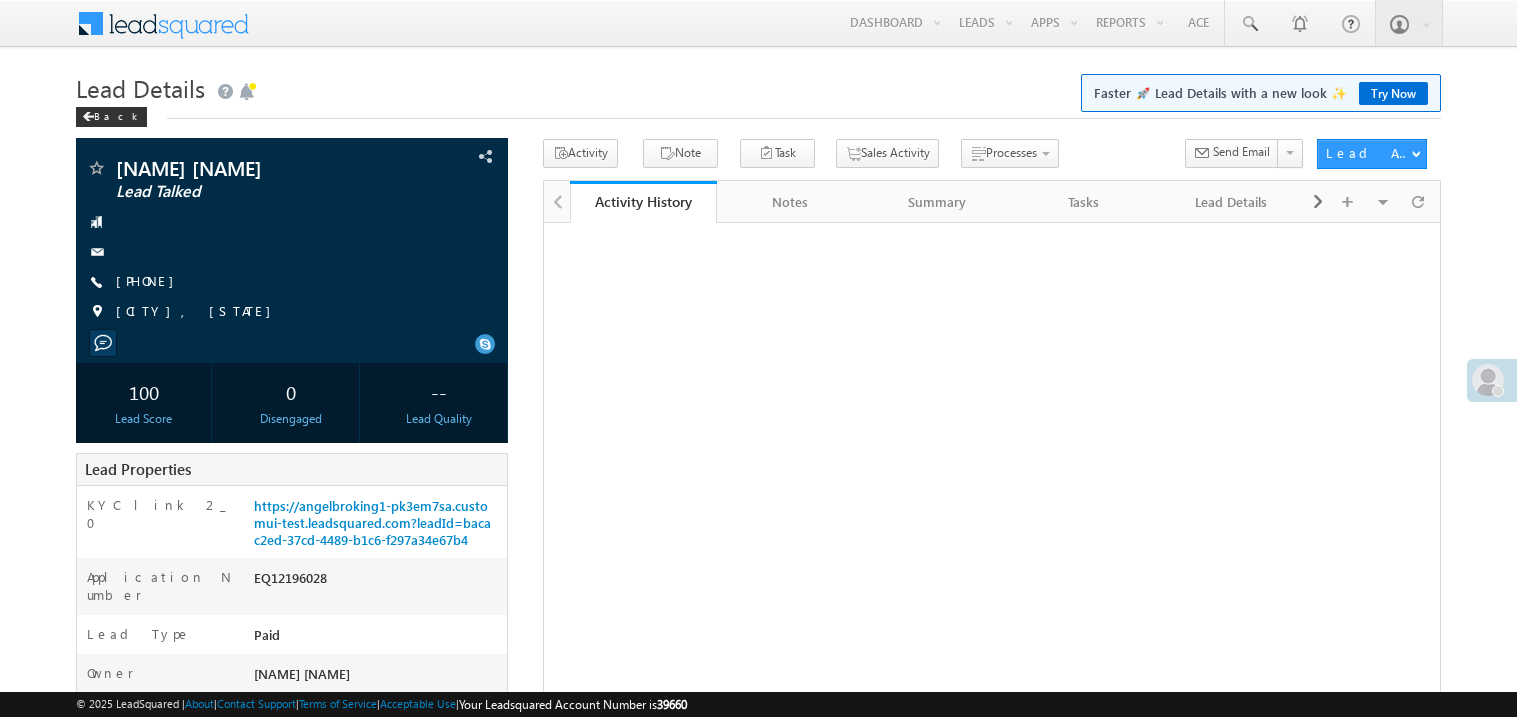 scroll, scrollTop: 0, scrollLeft: 0, axis: both 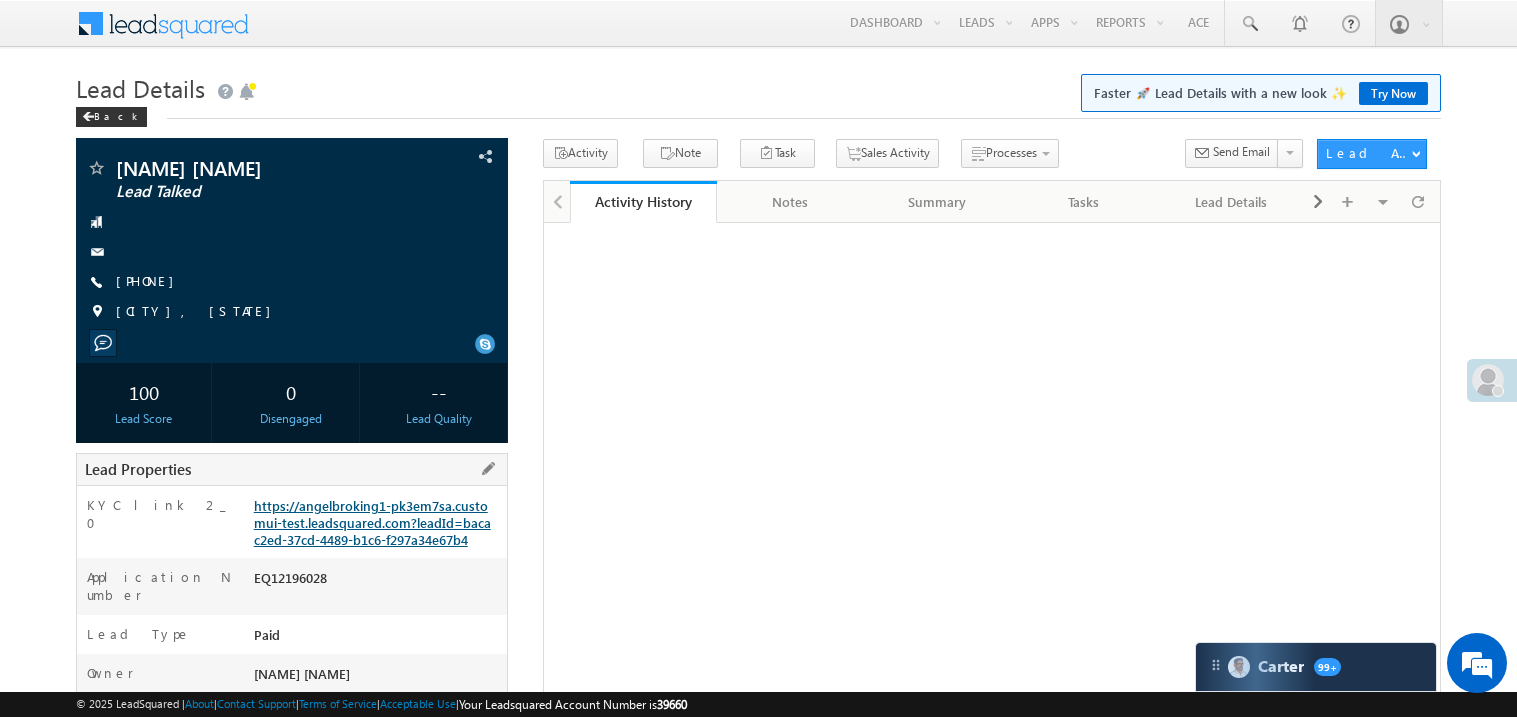 click on "https://angelbroking1-pk3em7sa.customui-test.leadsquared.com?leadId=bacac2ed-37cd-4489-b1c6-f297a34e67b4" at bounding box center (372, 522) 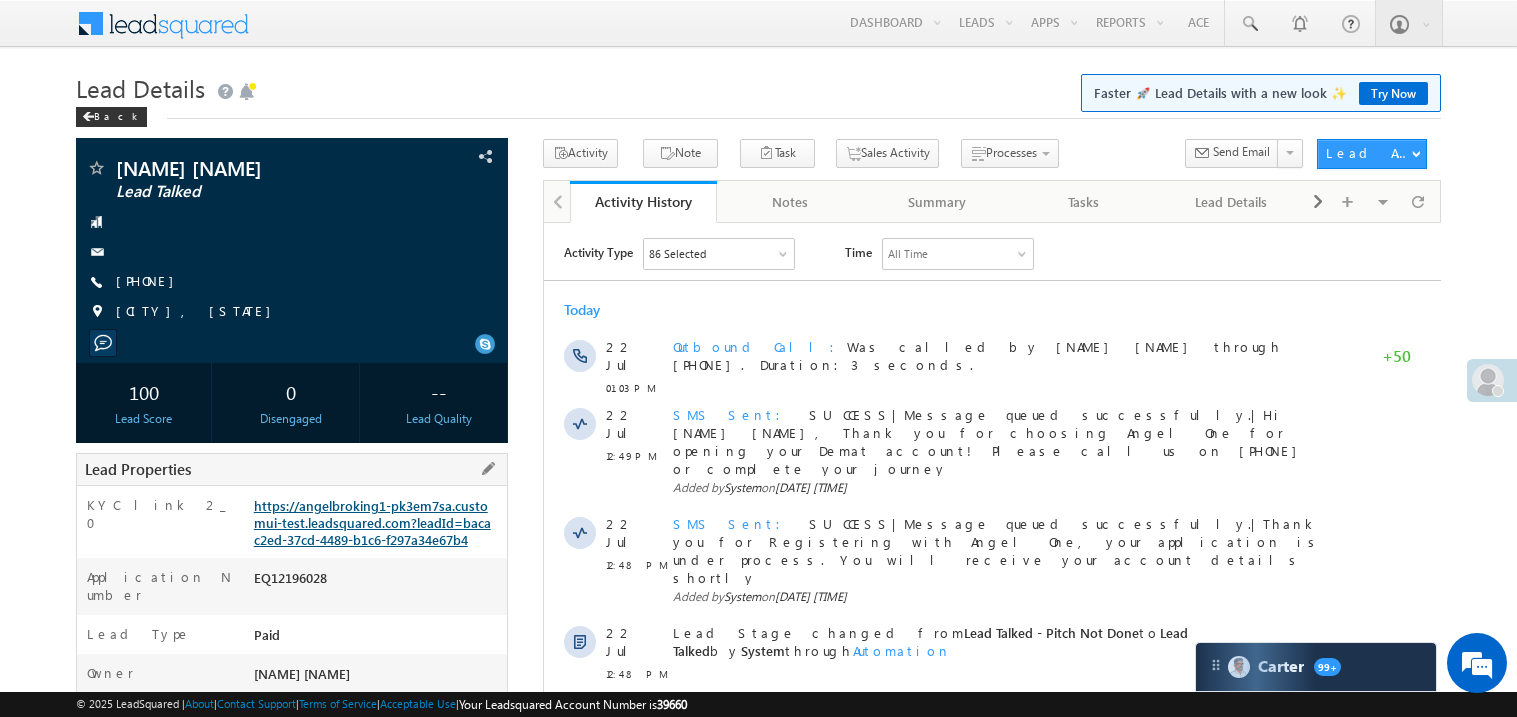 scroll, scrollTop: 0, scrollLeft: 0, axis: both 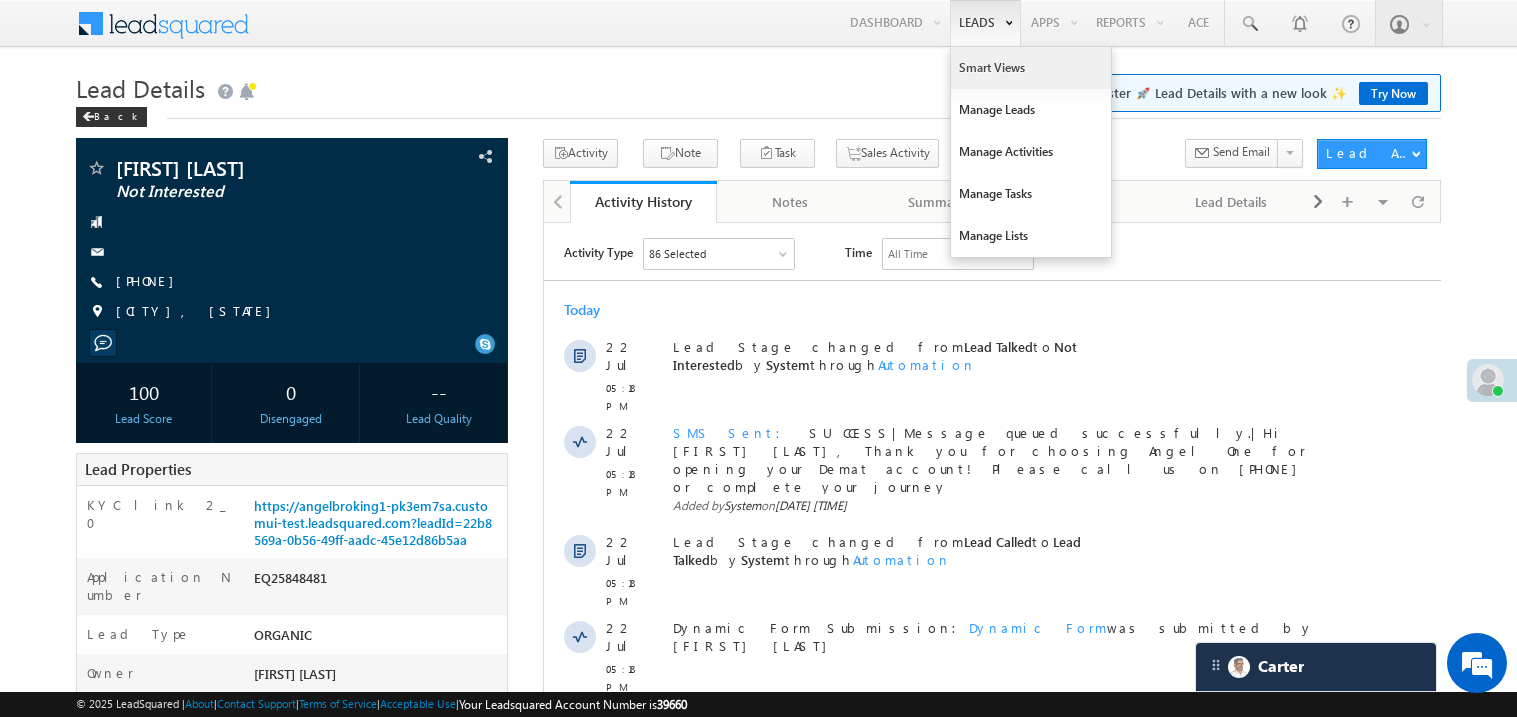 click on "Smart Views" at bounding box center (1031, 68) 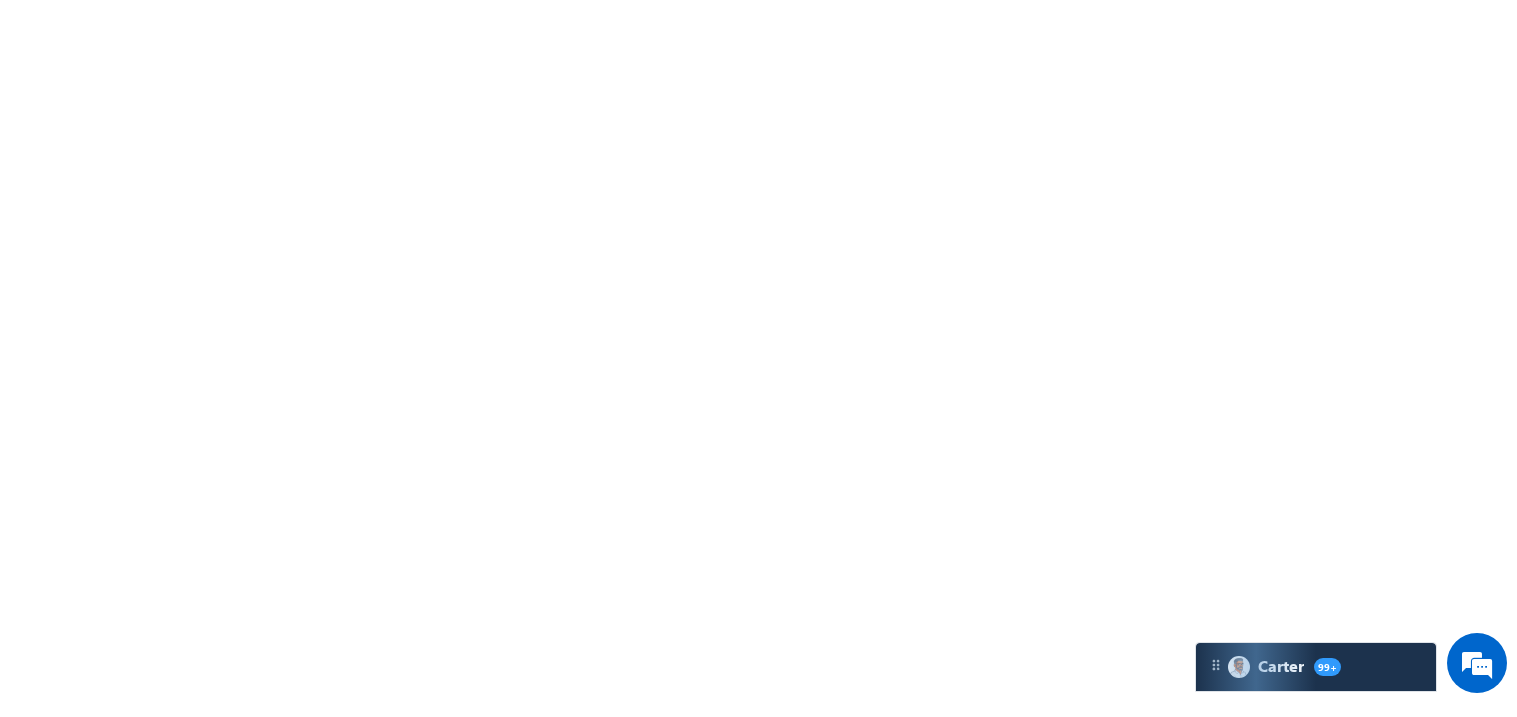 scroll, scrollTop: 0, scrollLeft: 0, axis: both 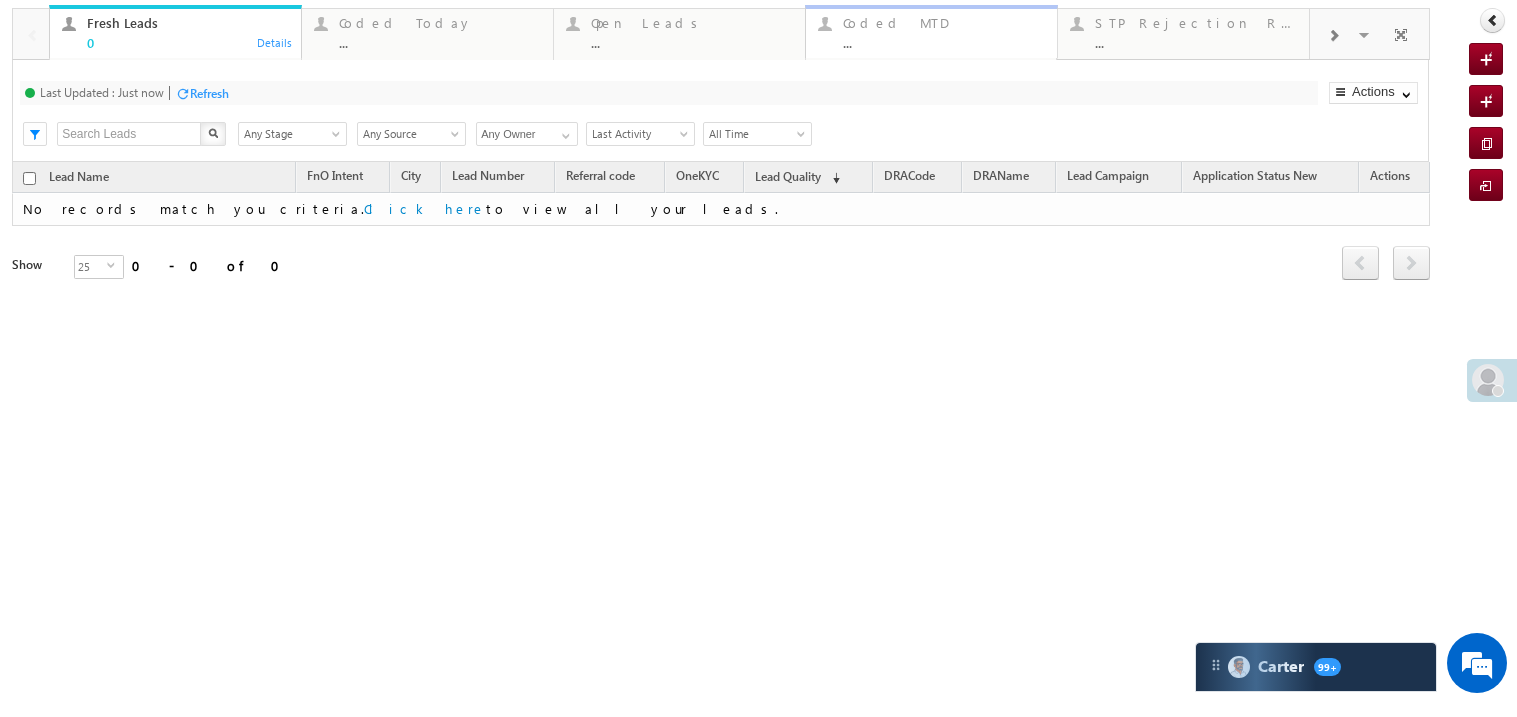click on "..." at bounding box center (944, 42) 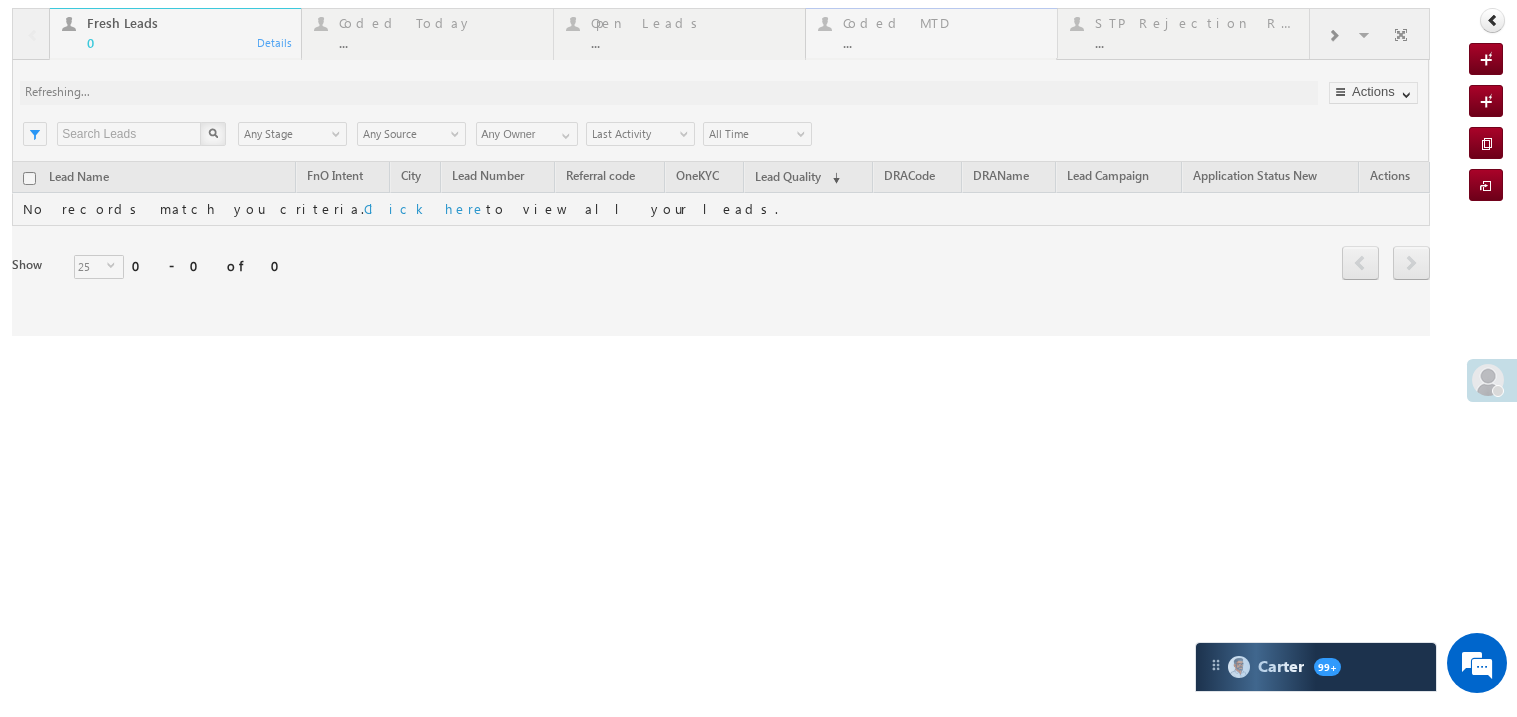 click at bounding box center [721, 172] 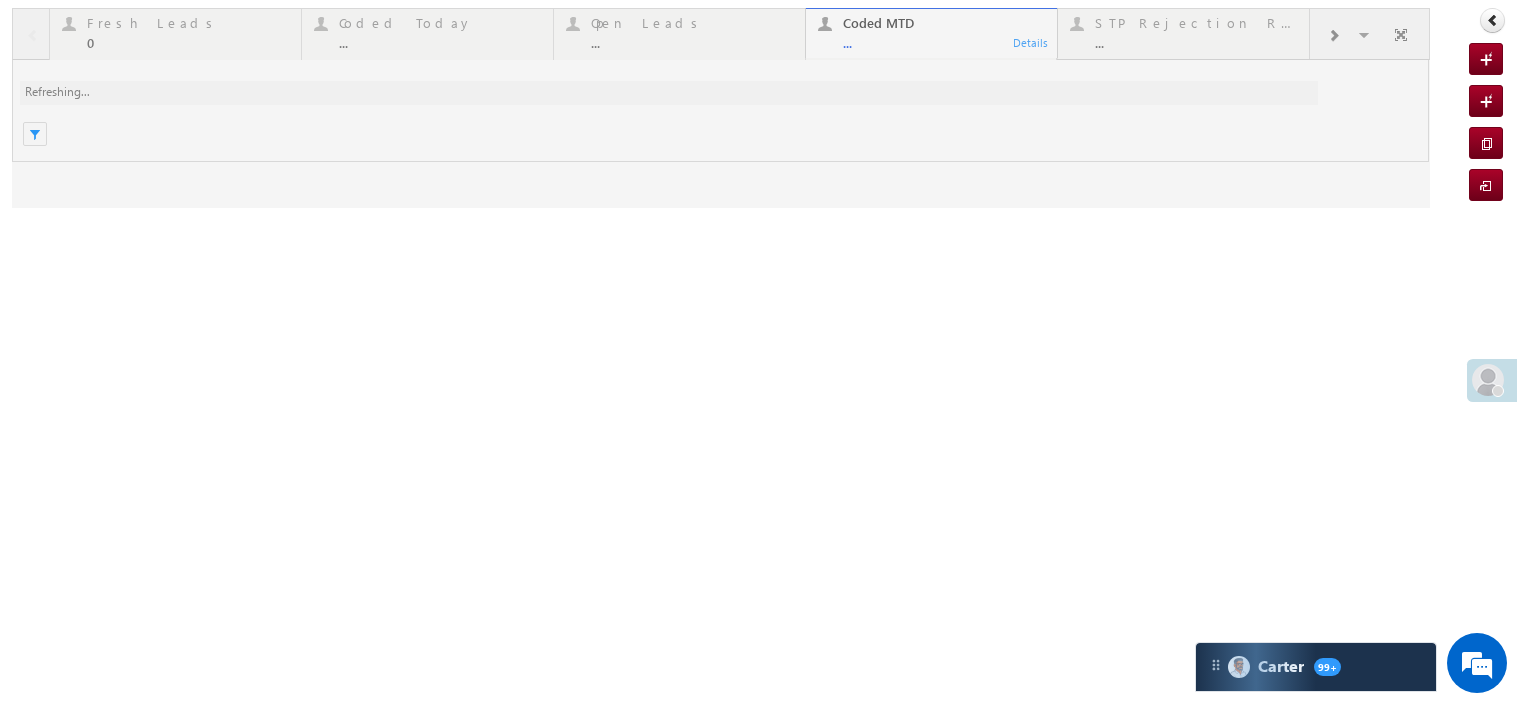 scroll, scrollTop: 0, scrollLeft: 0, axis: both 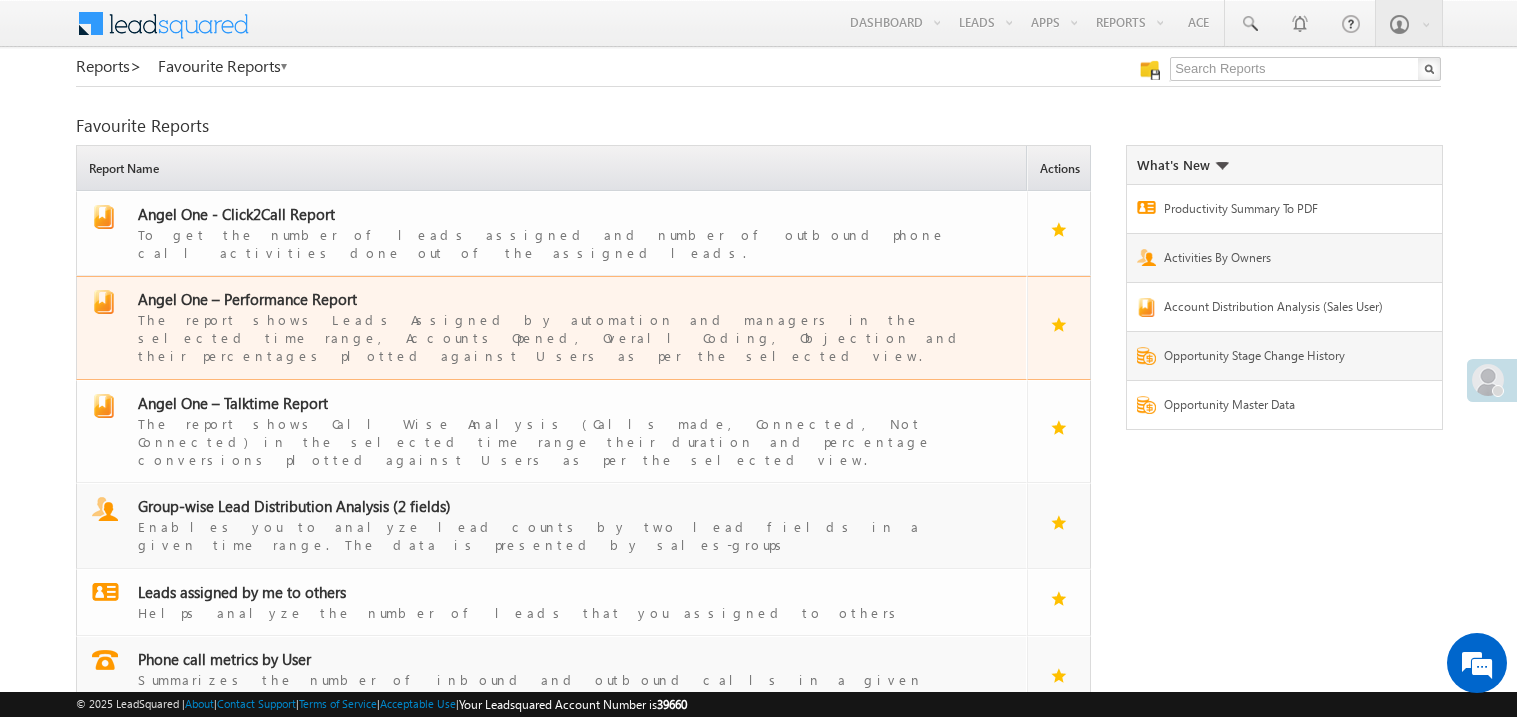 click on "Angel One – Performance Report" at bounding box center [247, 299] 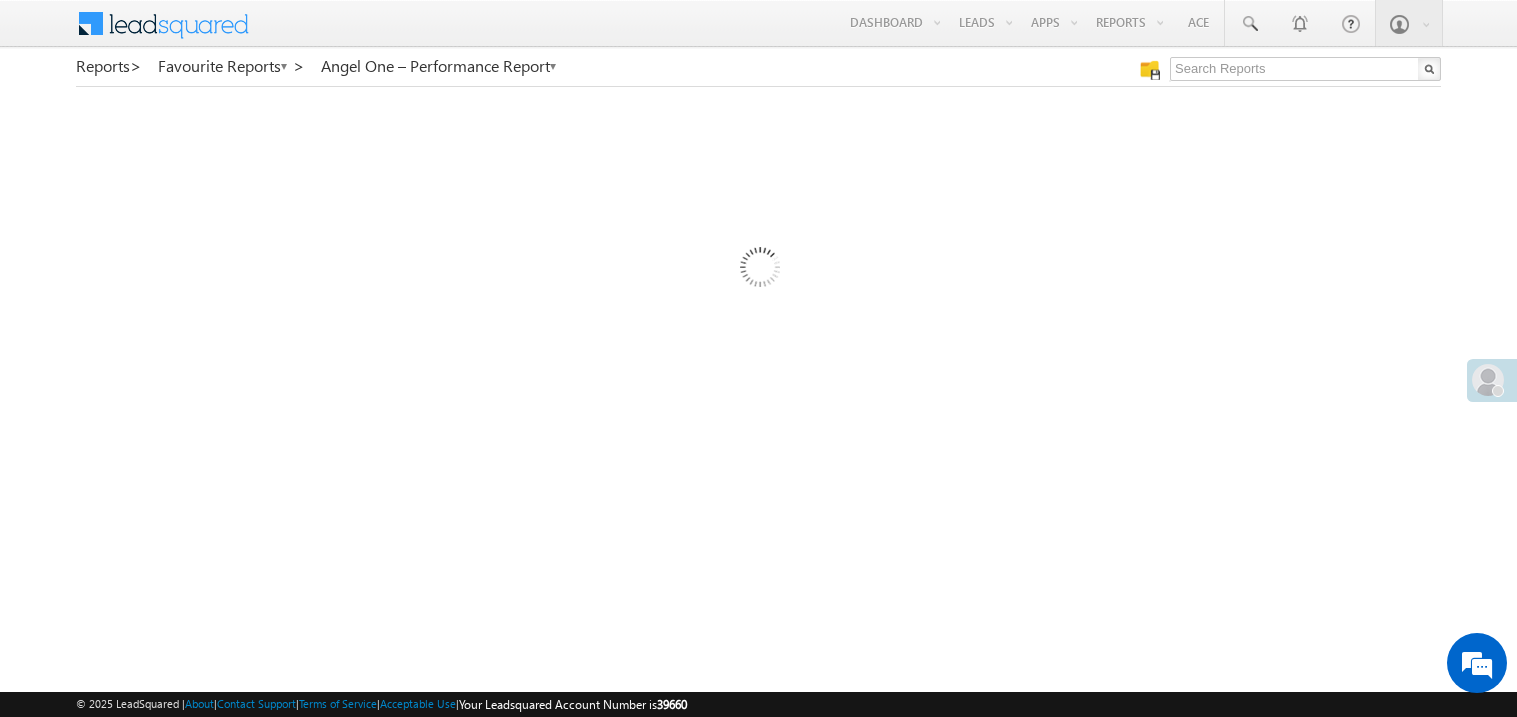 scroll, scrollTop: 0, scrollLeft: 0, axis: both 